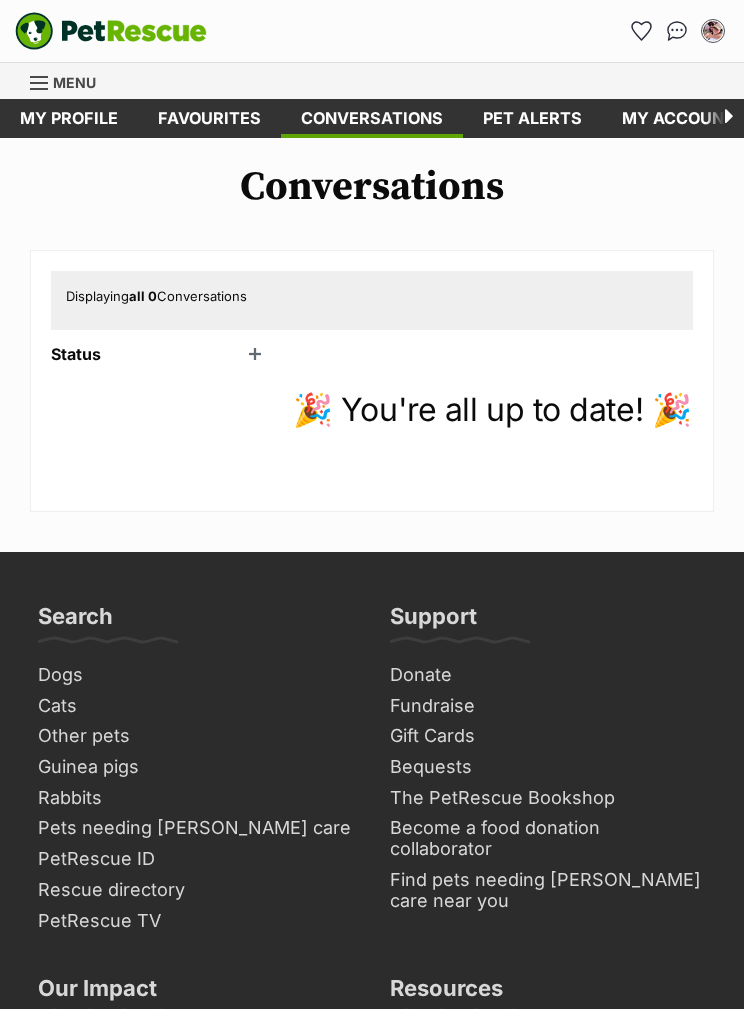 scroll, scrollTop: 0, scrollLeft: 0, axis: both 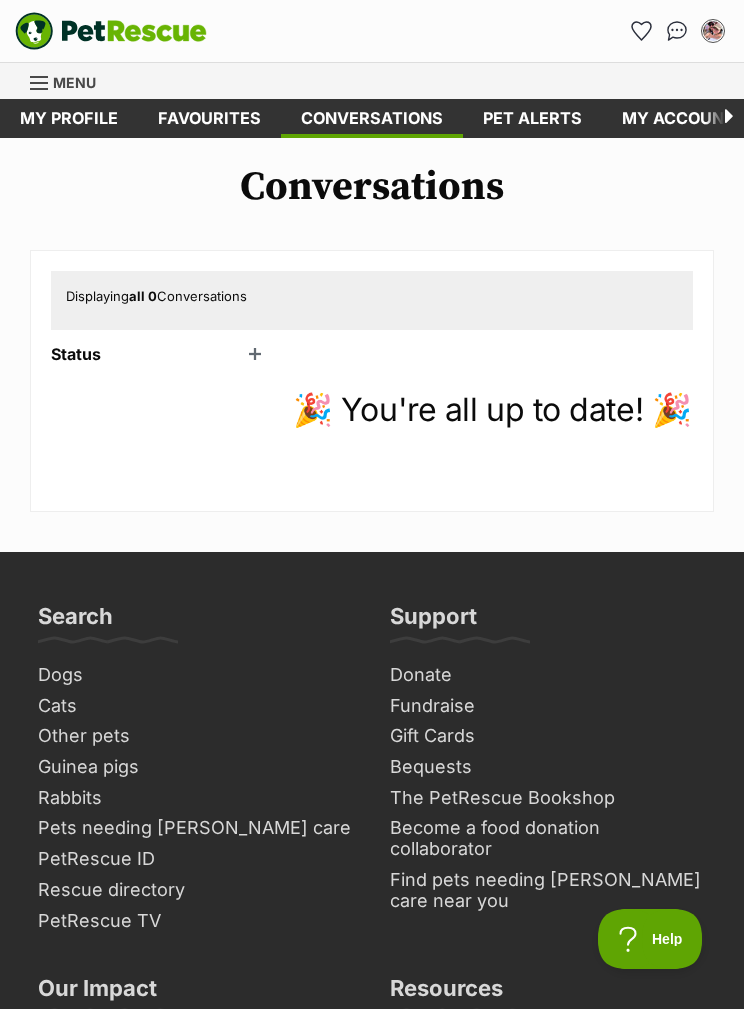 click on "Status" at bounding box center [161, 354] 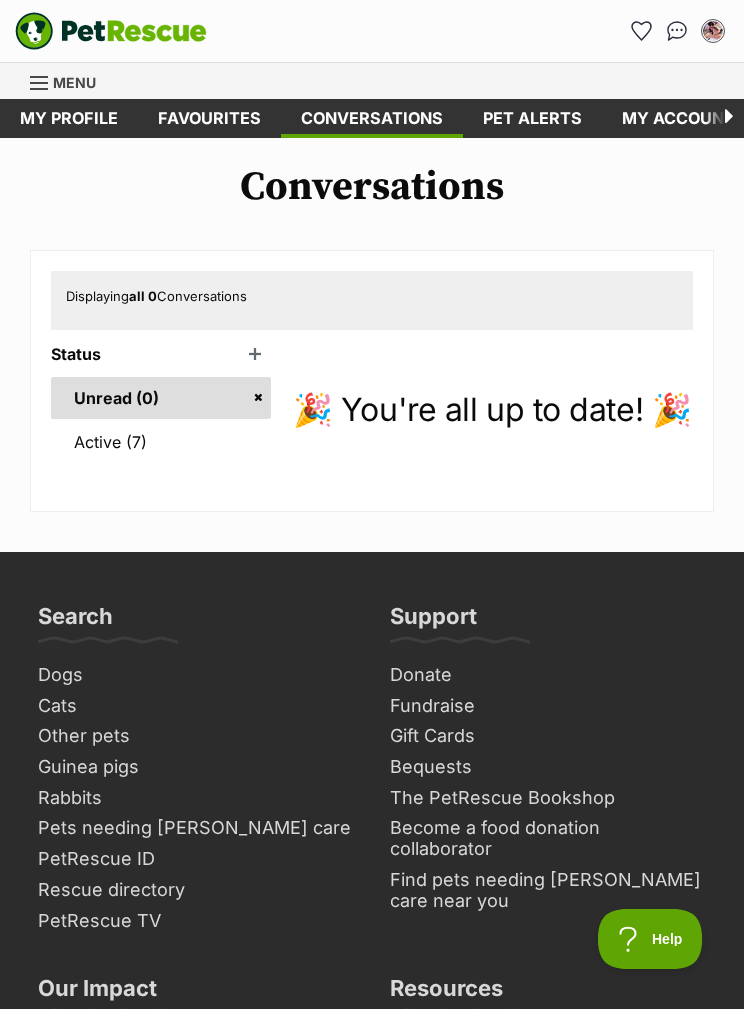 scroll, scrollTop: 0, scrollLeft: 0, axis: both 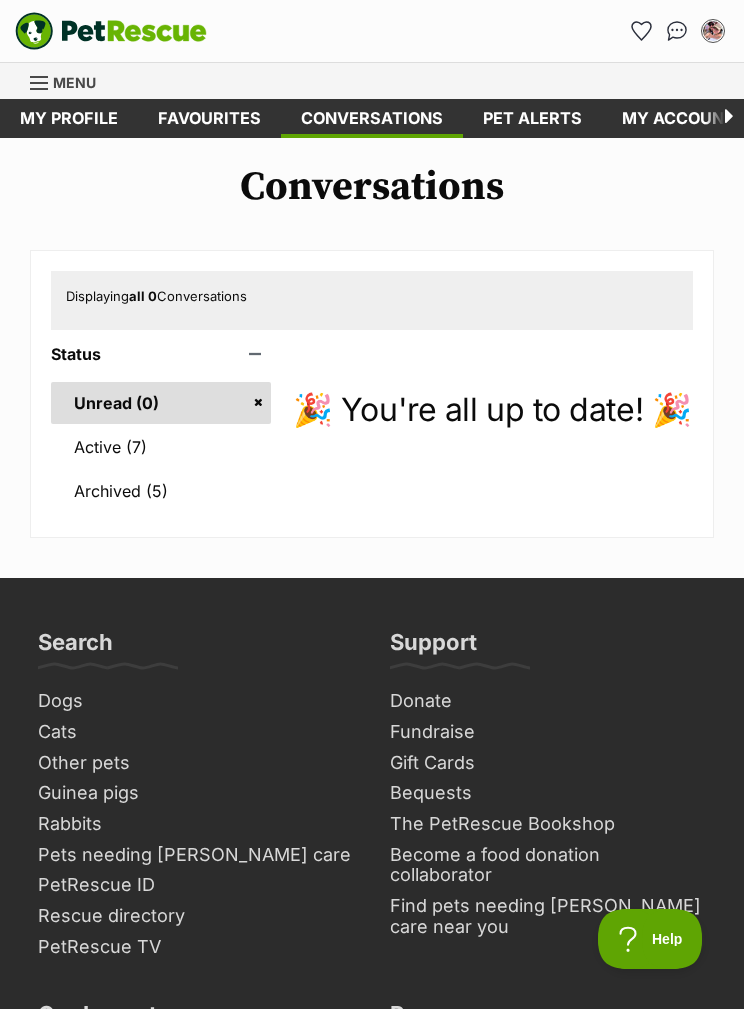 click on "Active (7)" at bounding box center [161, 447] 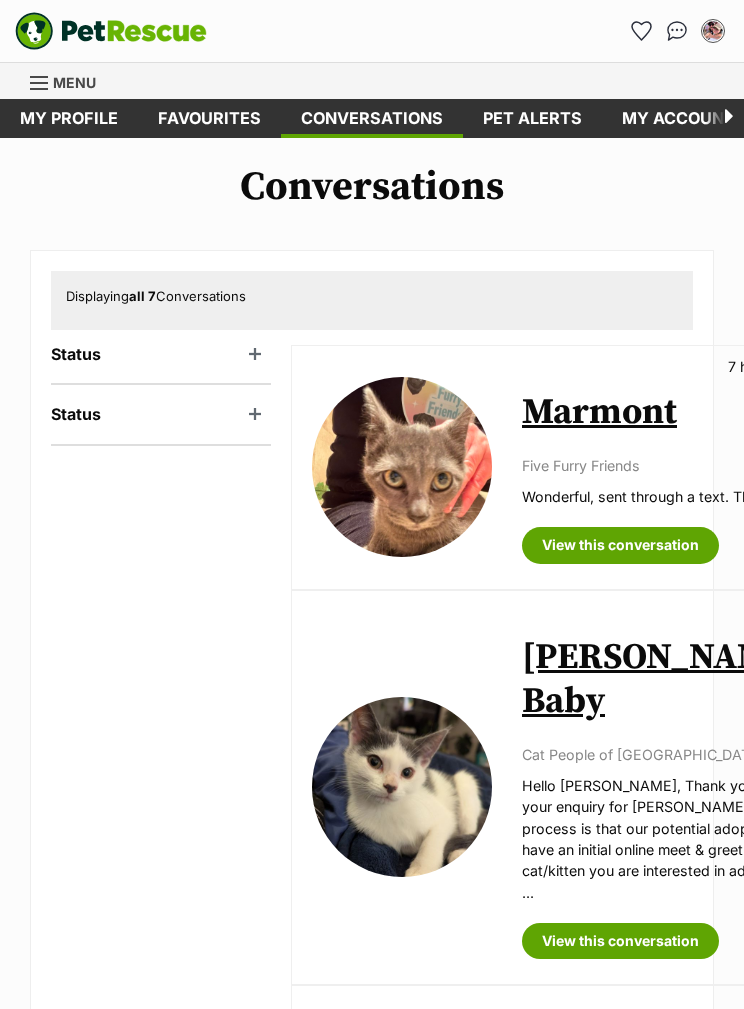 scroll, scrollTop: 0, scrollLeft: 0, axis: both 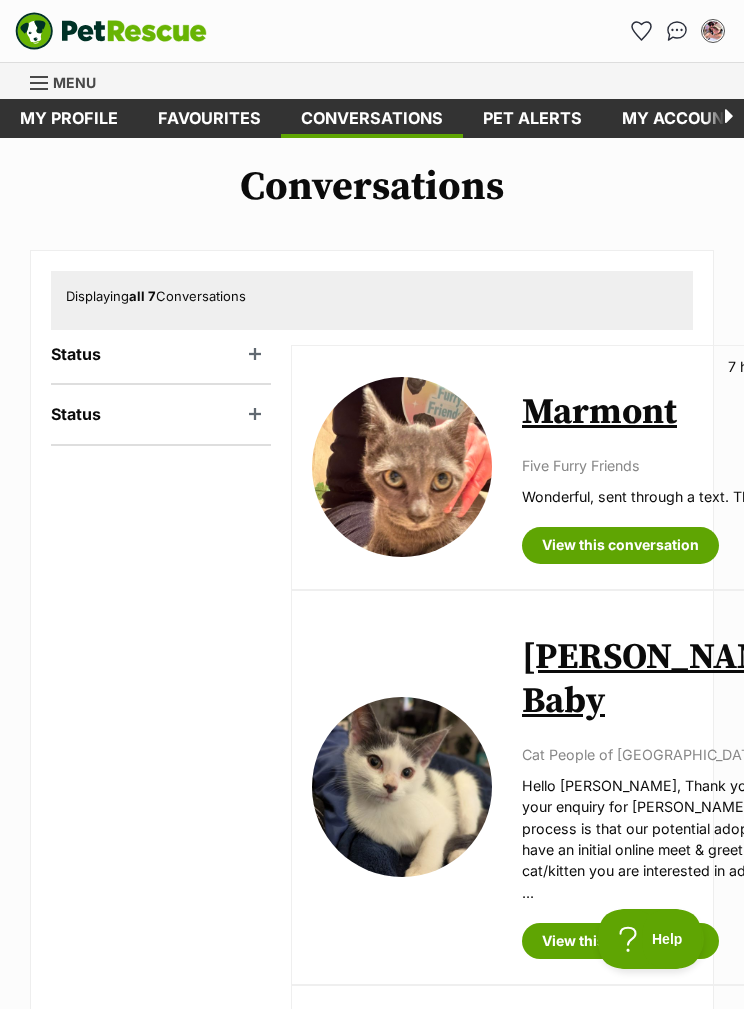 click on "Status" at bounding box center [161, 354] 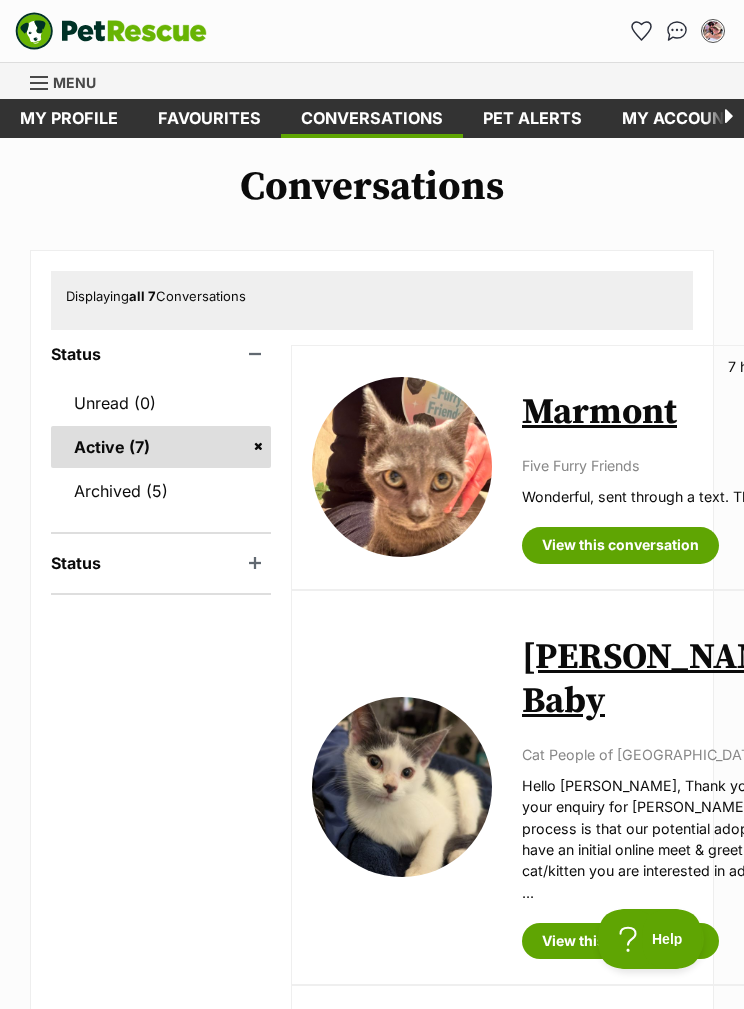 click on "Archived (5)" at bounding box center (161, 491) 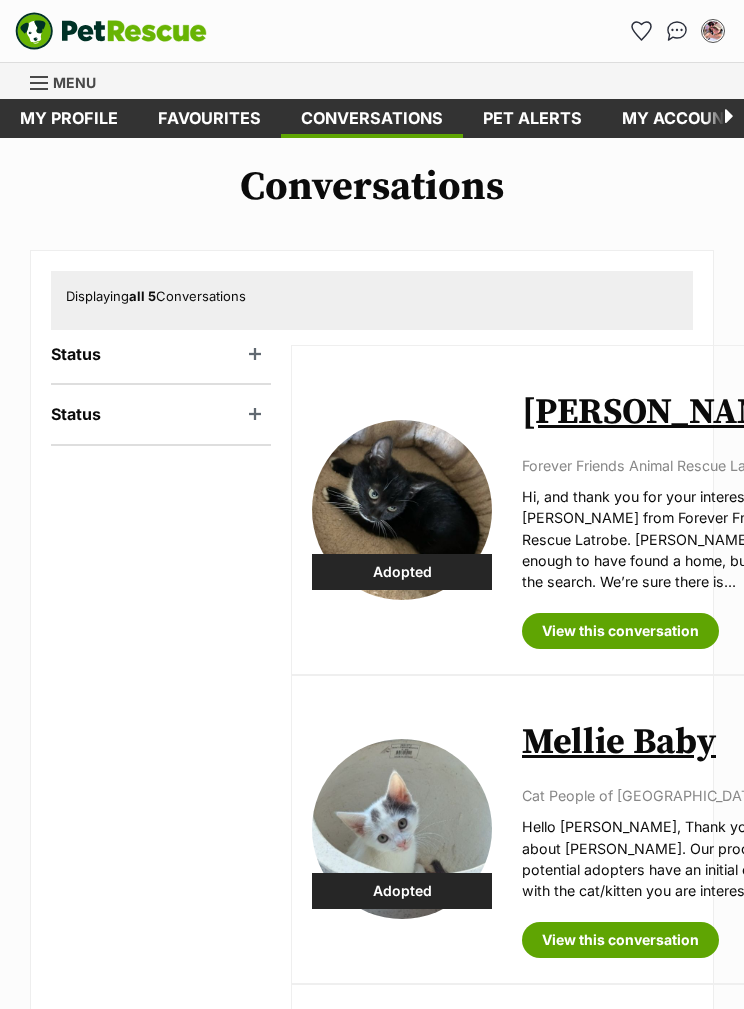 scroll, scrollTop: 0, scrollLeft: 0, axis: both 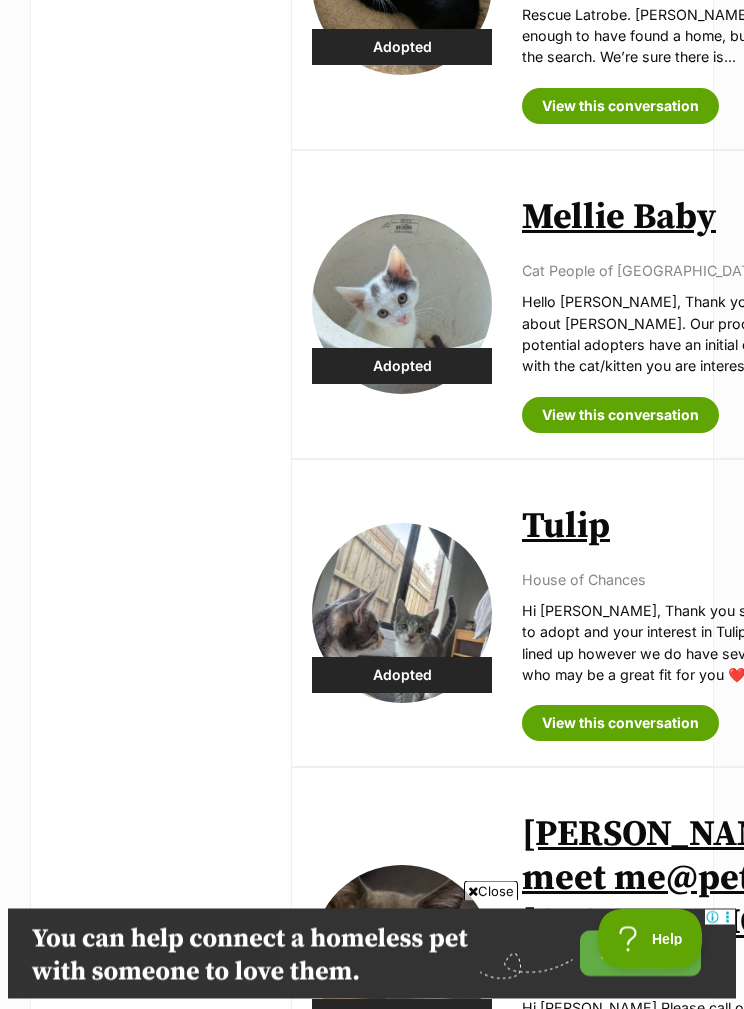 click on "Mellie Baby" at bounding box center [619, 218] 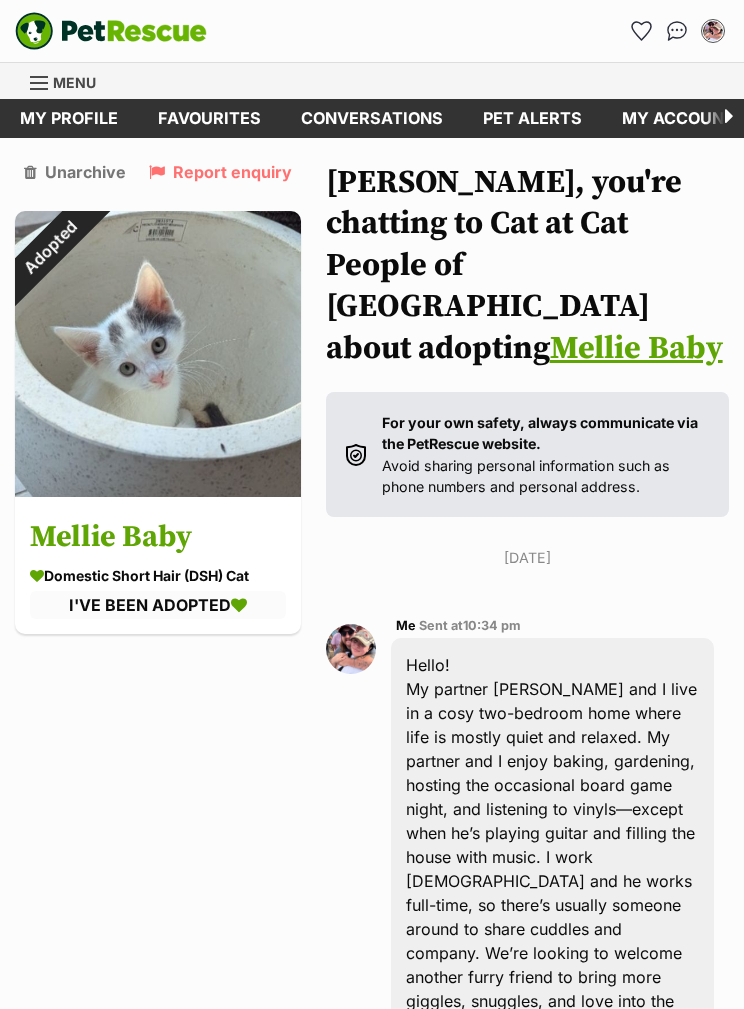 scroll, scrollTop: 46, scrollLeft: 0, axis: vertical 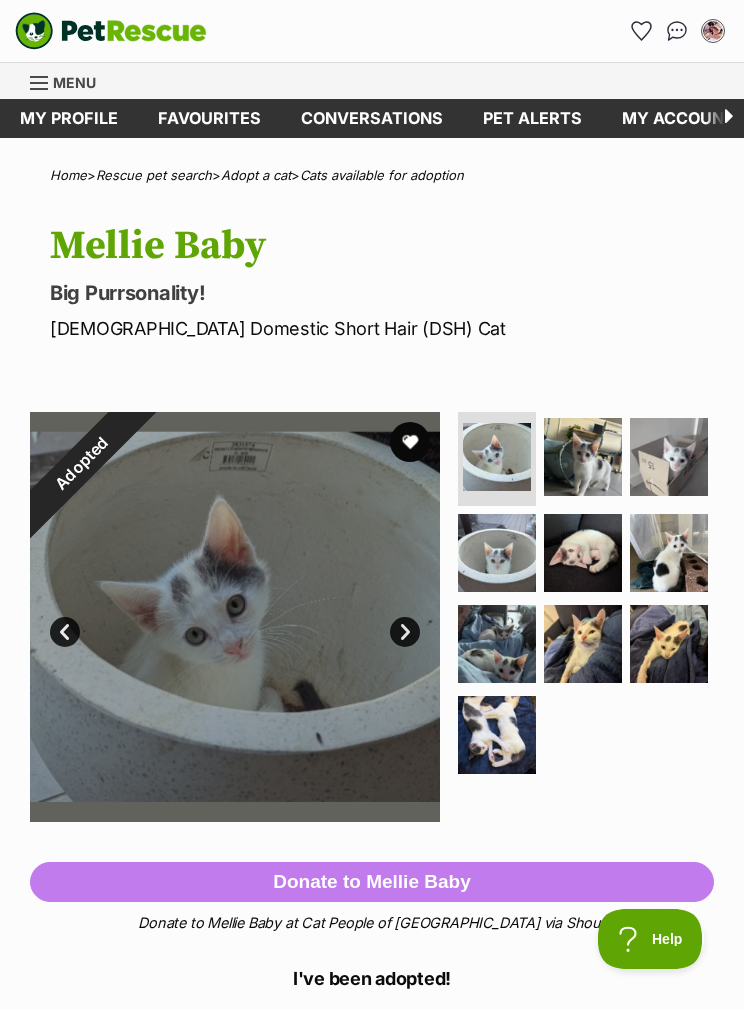 click at bounding box center (669, 553) 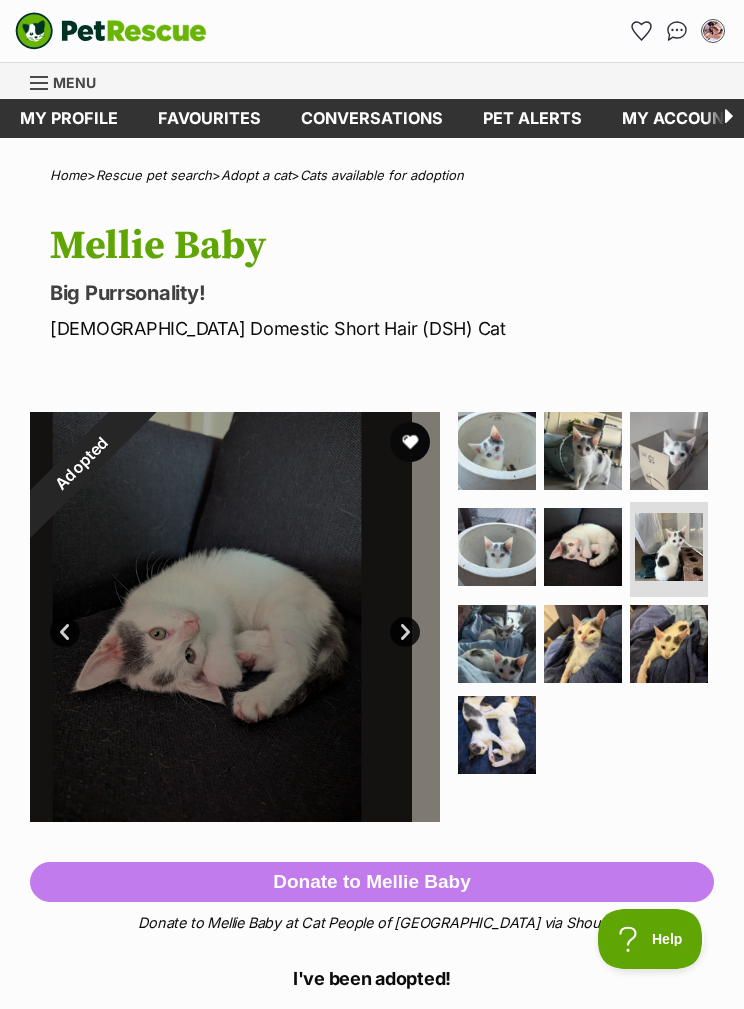 scroll, scrollTop: 0, scrollLeft: 0, axis: both 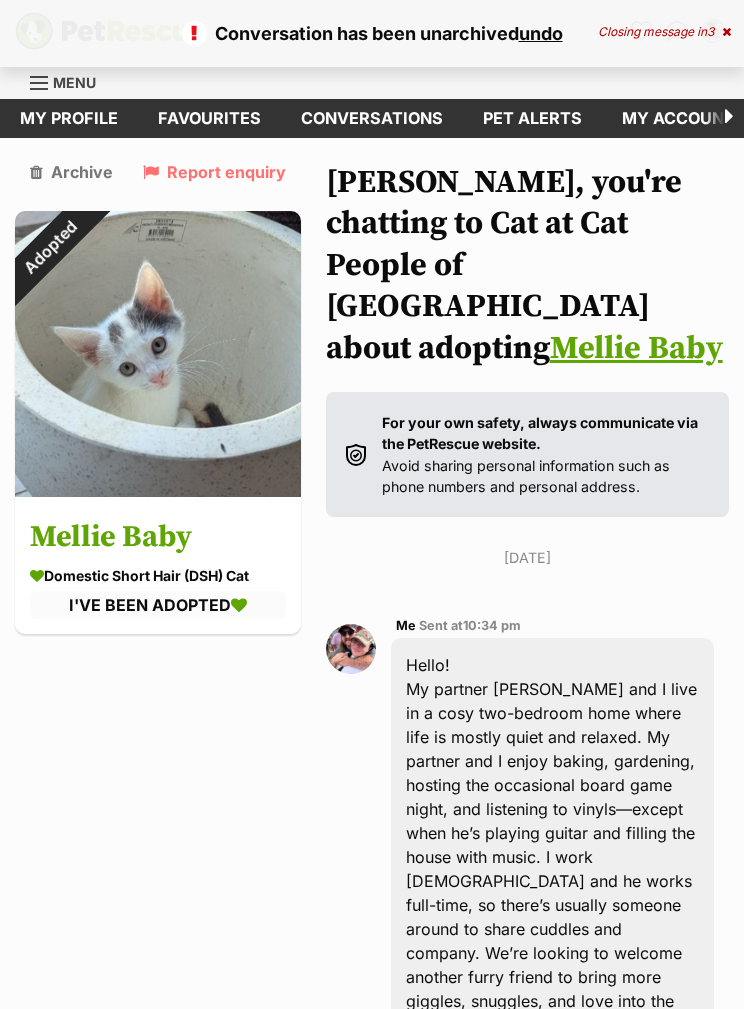 click on "Archive" at bounding box center [71, 172] 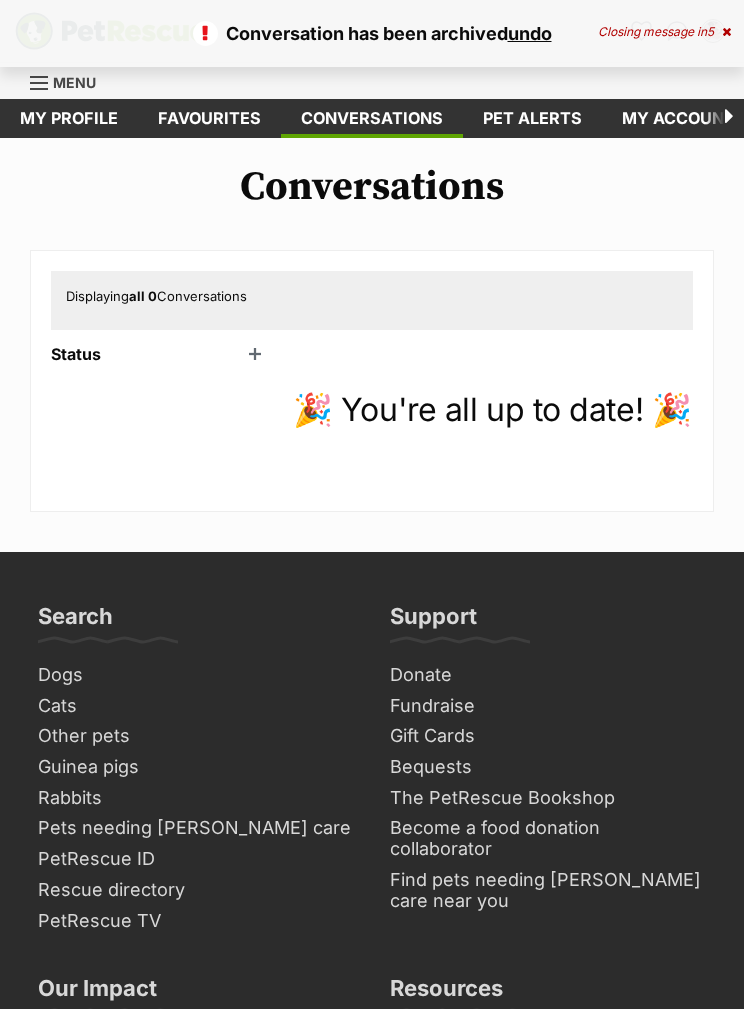 scroll, scrollTop: 0, scrollLeft: 0, axis: both 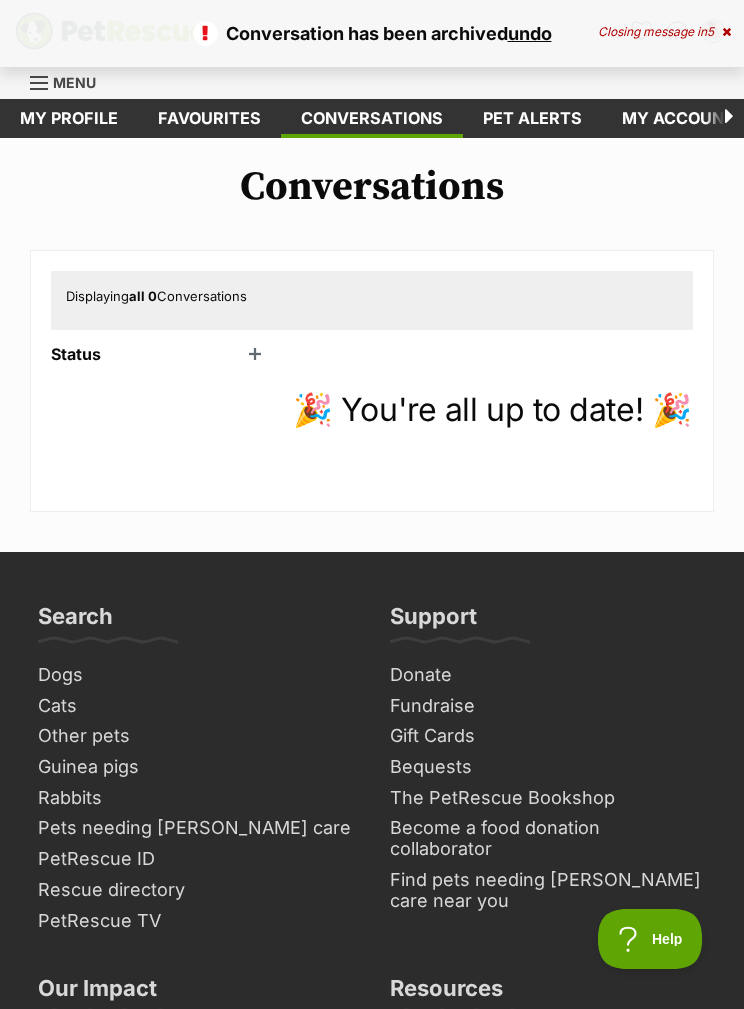 click on "Closing message in
5" at bounding box center (664, 32) 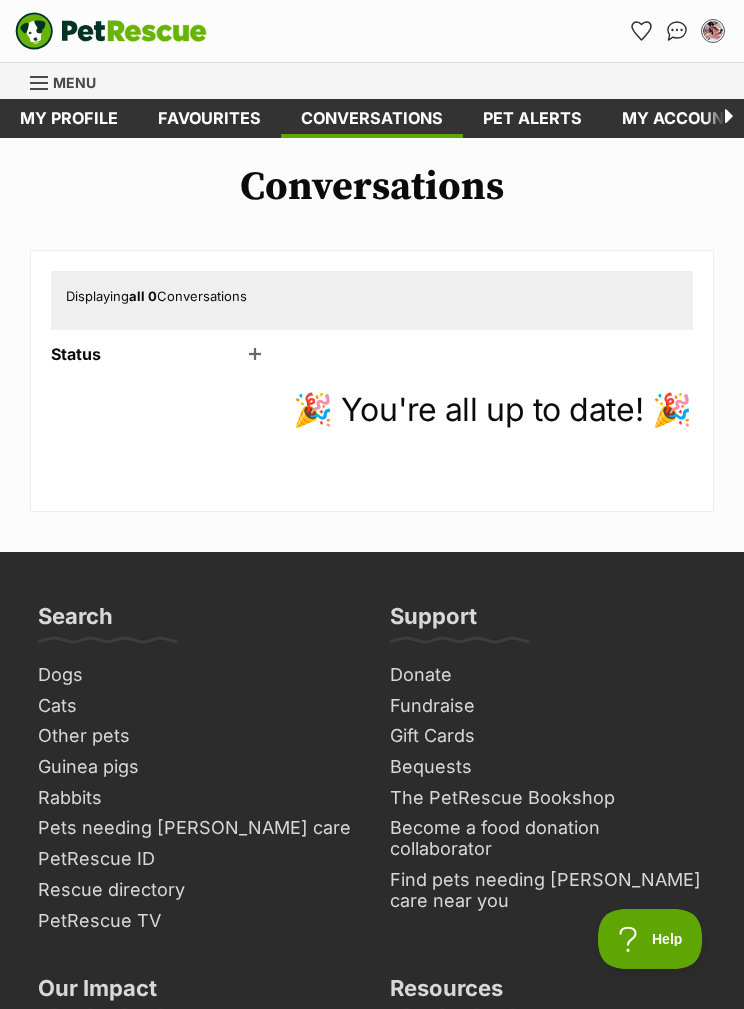 scroll, scrollTop: 0, scrollLeft: 0, axis: both 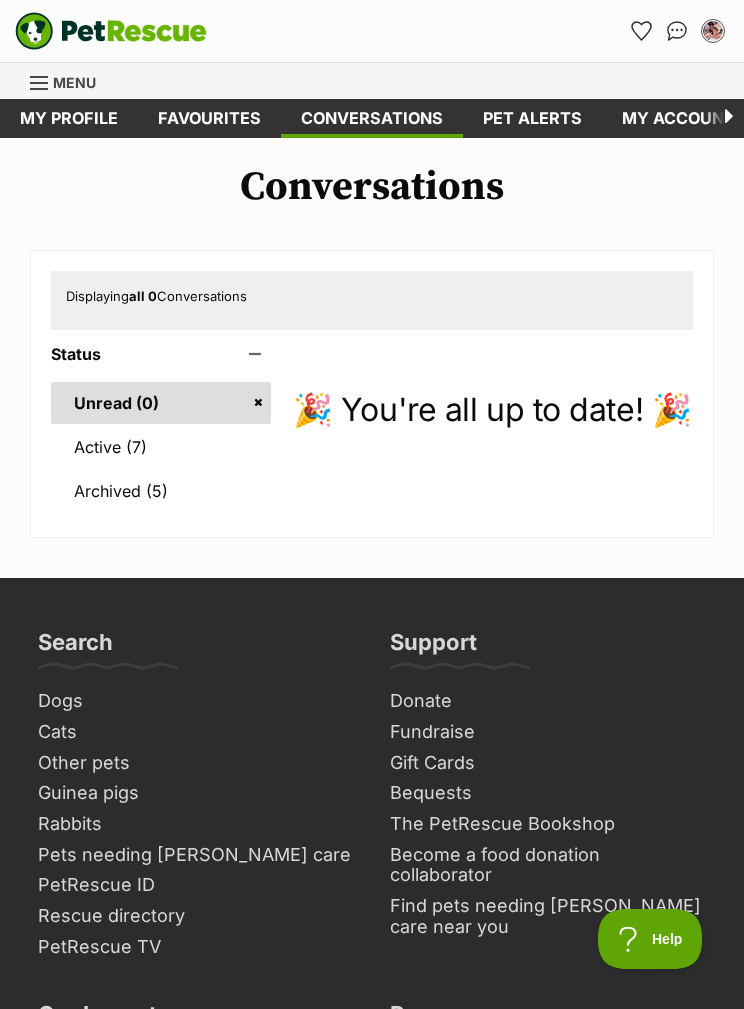 click on "Active (7)" at bounding box center [161, 447] 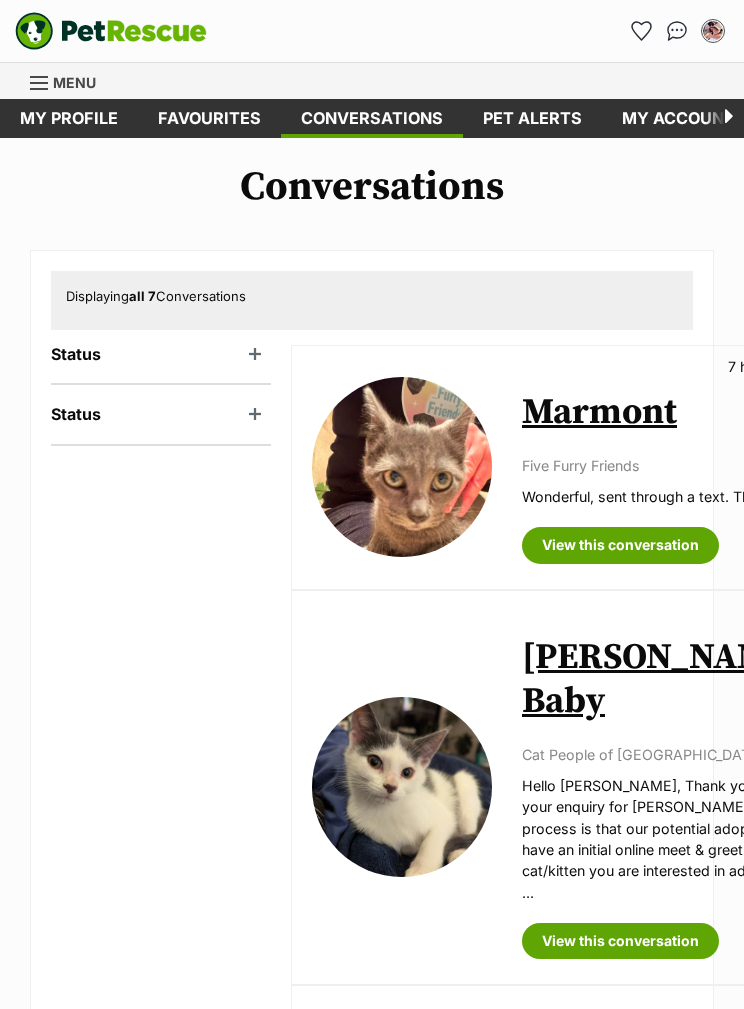 scroll, scrollTop: 0, scrollLeft: 0, axis: both 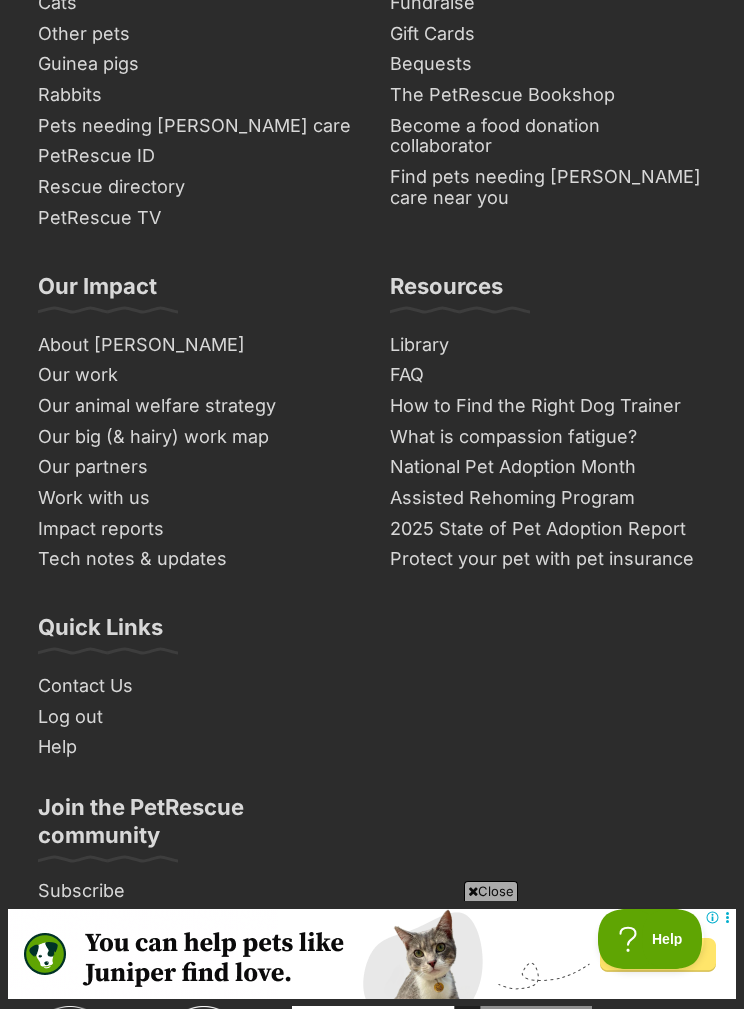 click on "Ninja
29 days ago
Rocky Roads Rescue
Hi! Thank you for your enquiry.
We are currently working hard behind the scenes, reviewing and processing applications for the furry friends in our care - doing our best to ensure that all pets ...
View this conversation" at bounding box center [662, -465] 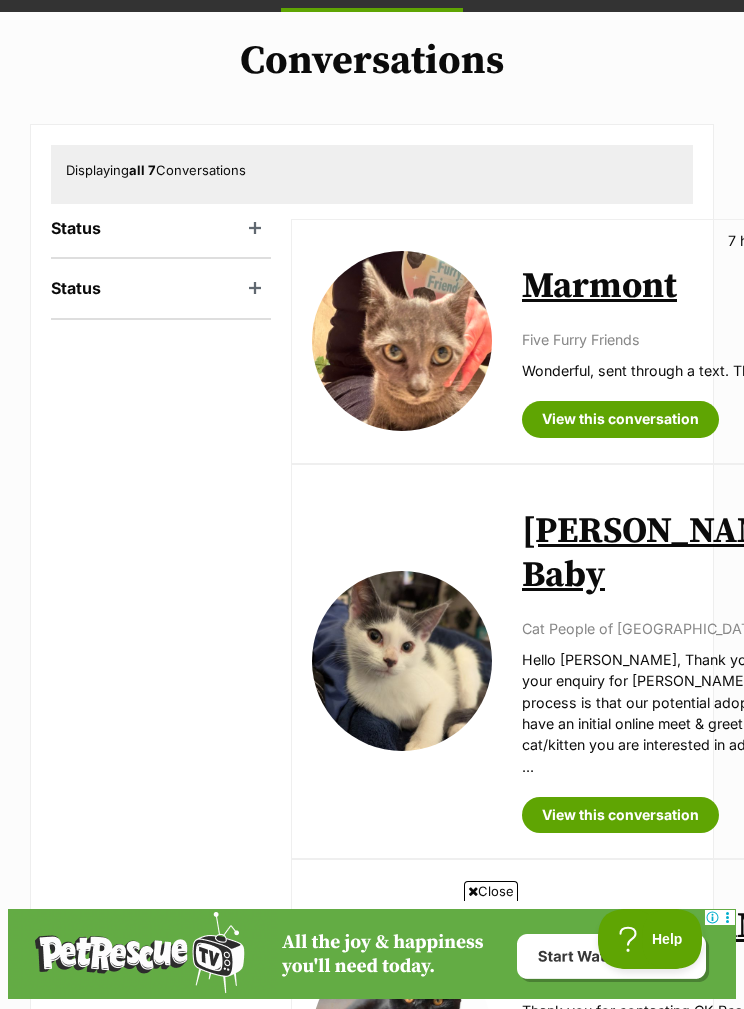 scroll, scrollTop: 124, scrollLeft: 0, axis: vertical 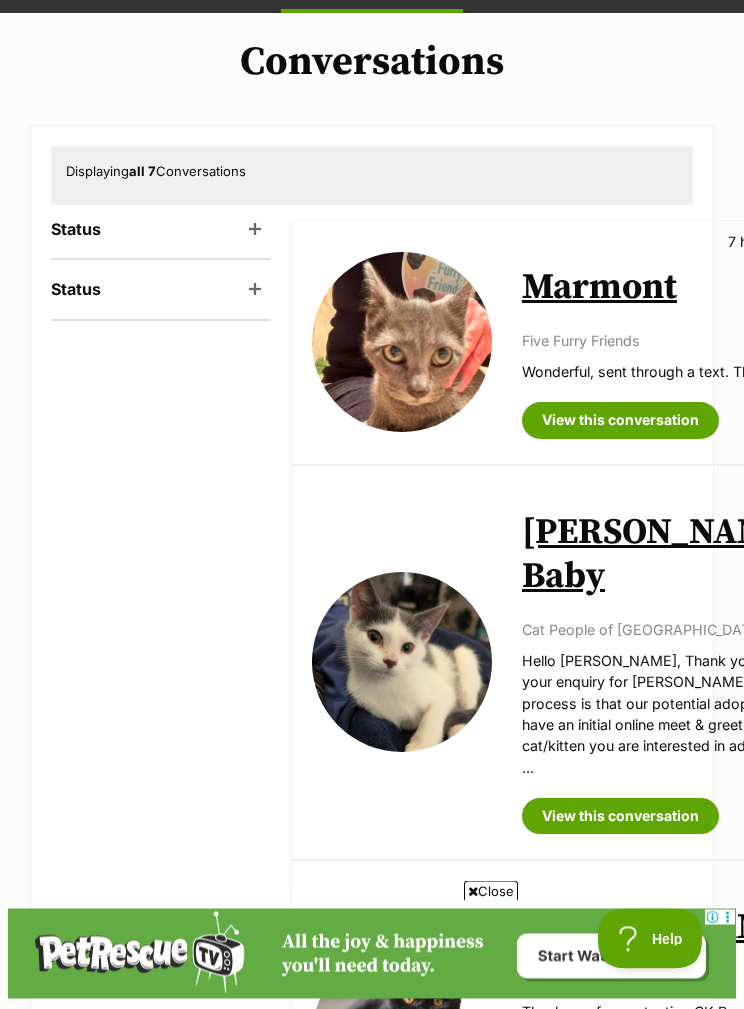 click on "Marmont" at bounding box center [599, 288] 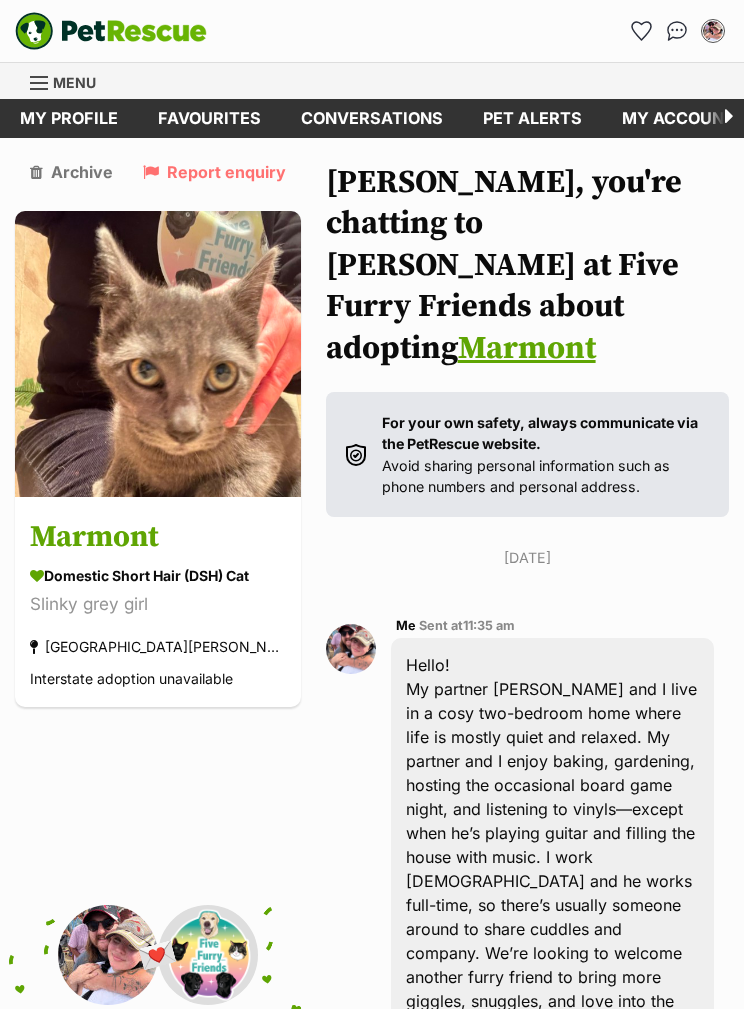 scroll, scrollTop: 10, scrollLeft: 0, axis: vertical 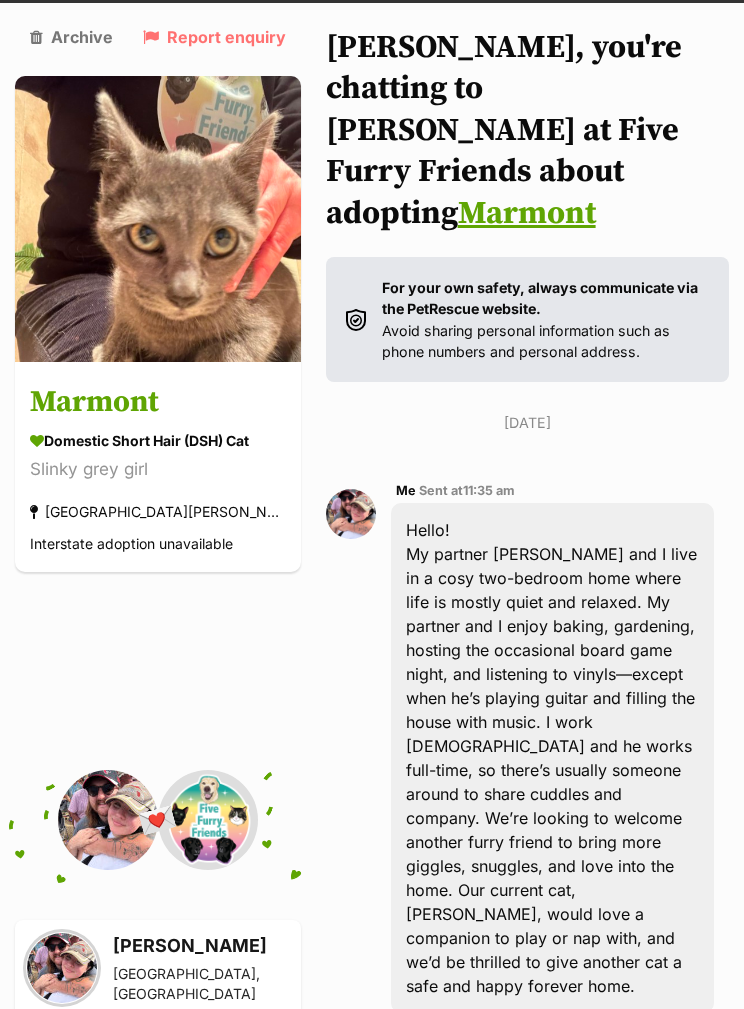 click on "Domestic Short Hair (DSH) Cat" at bounding box center (158, 440) 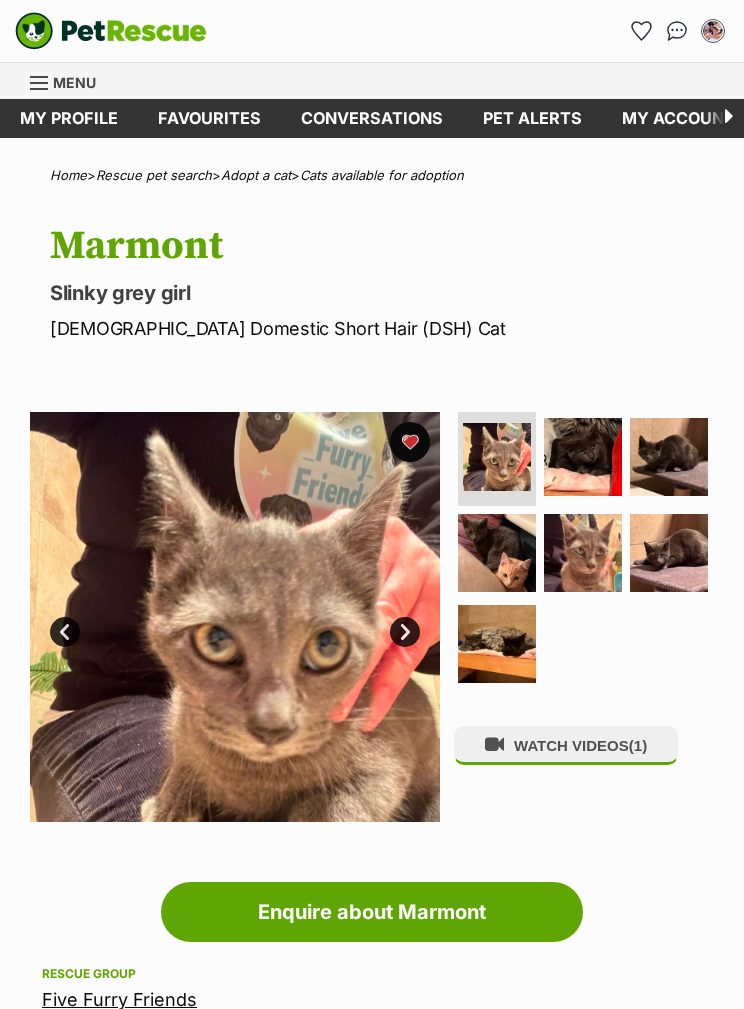 scroll, scrollTop: 0, scrollLeft: 0, axis: both 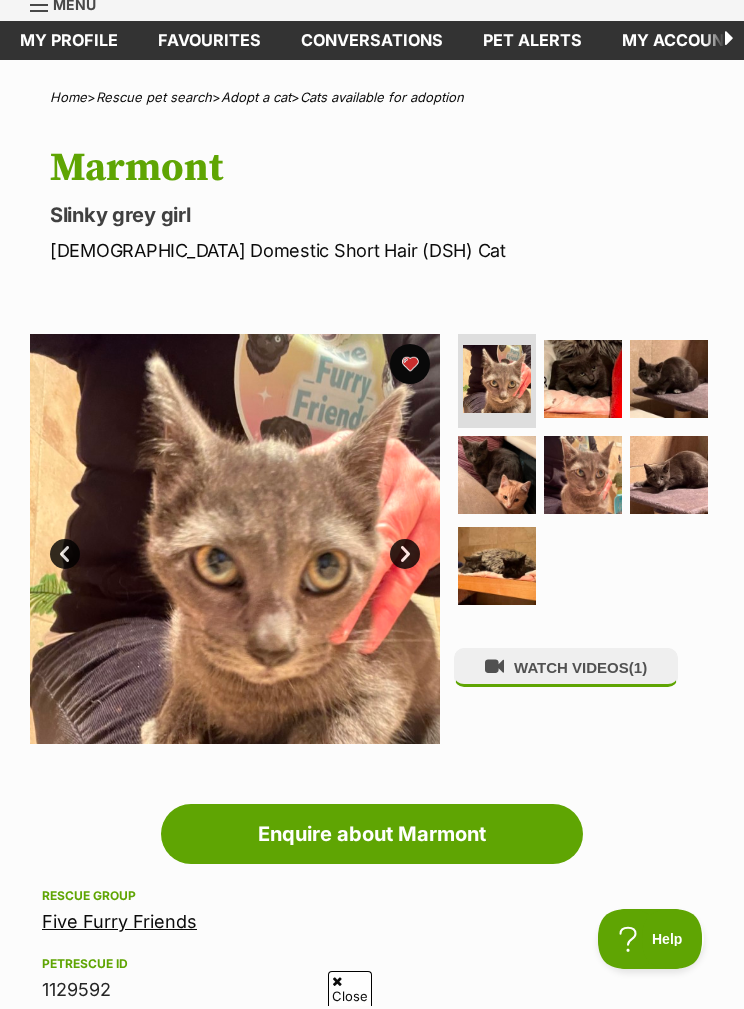 click at bounding box center (583, 475) 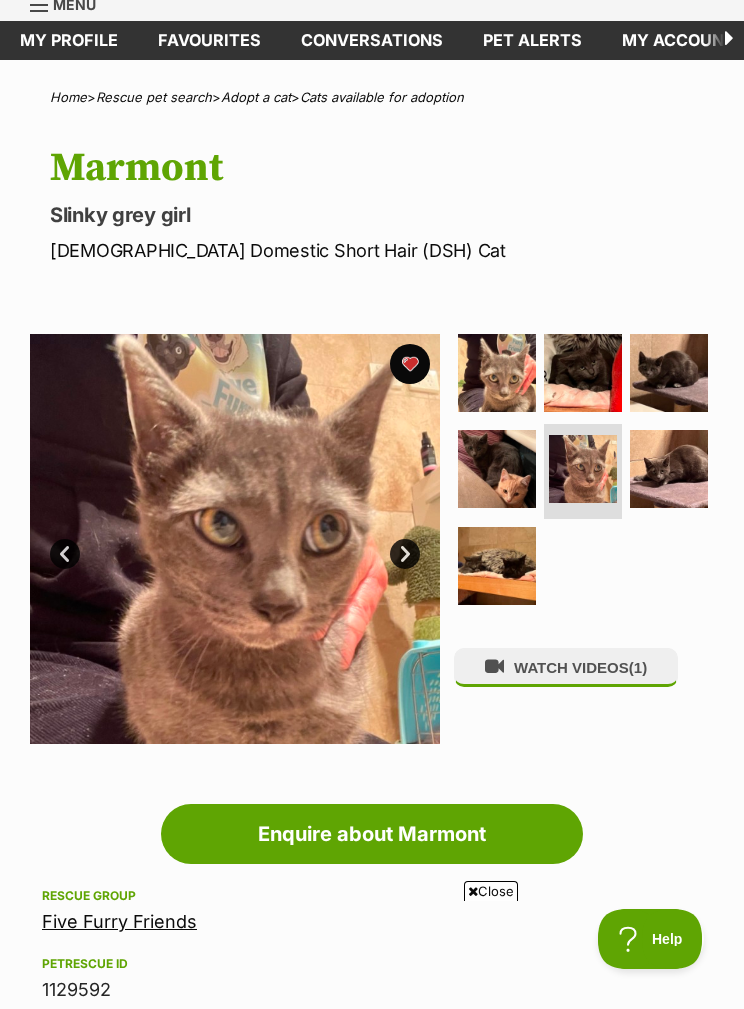 scroll, scrollTop: 0, scrollLeft: 0, axis: both 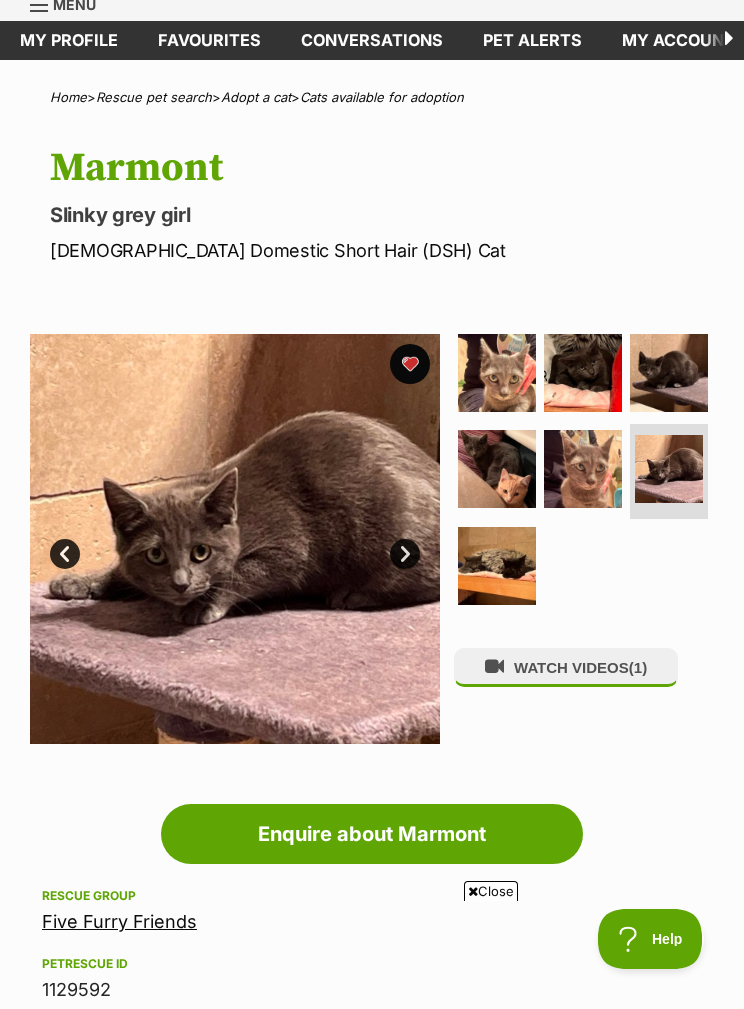 click at bounding box center (669, 373) 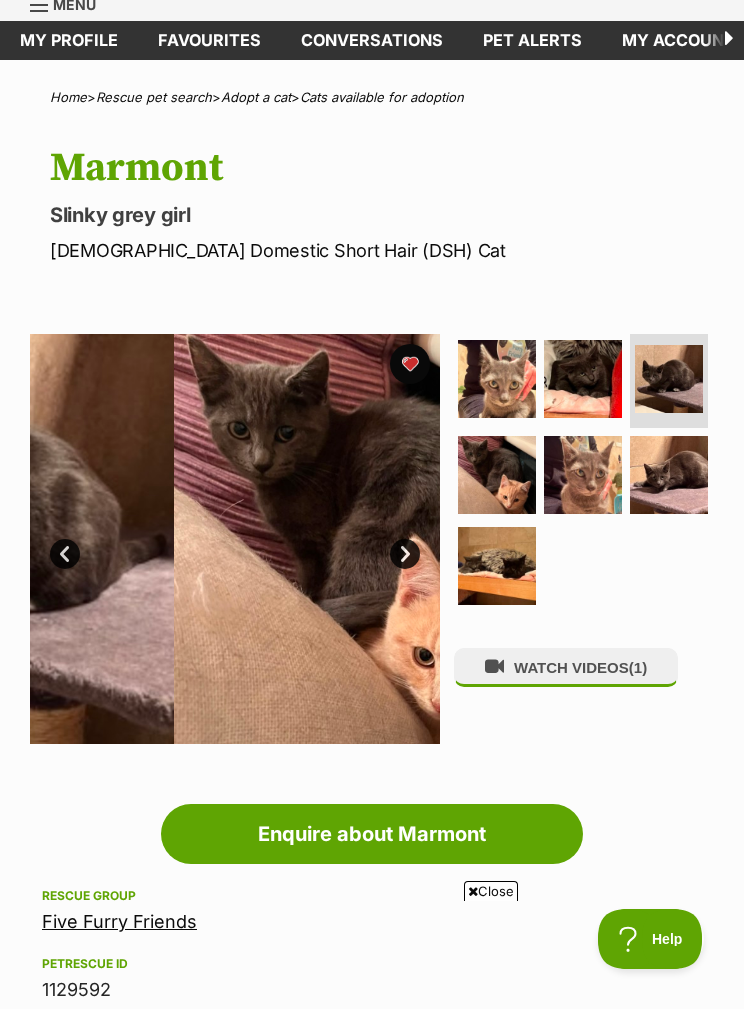 click at bounding box center [669, 379] 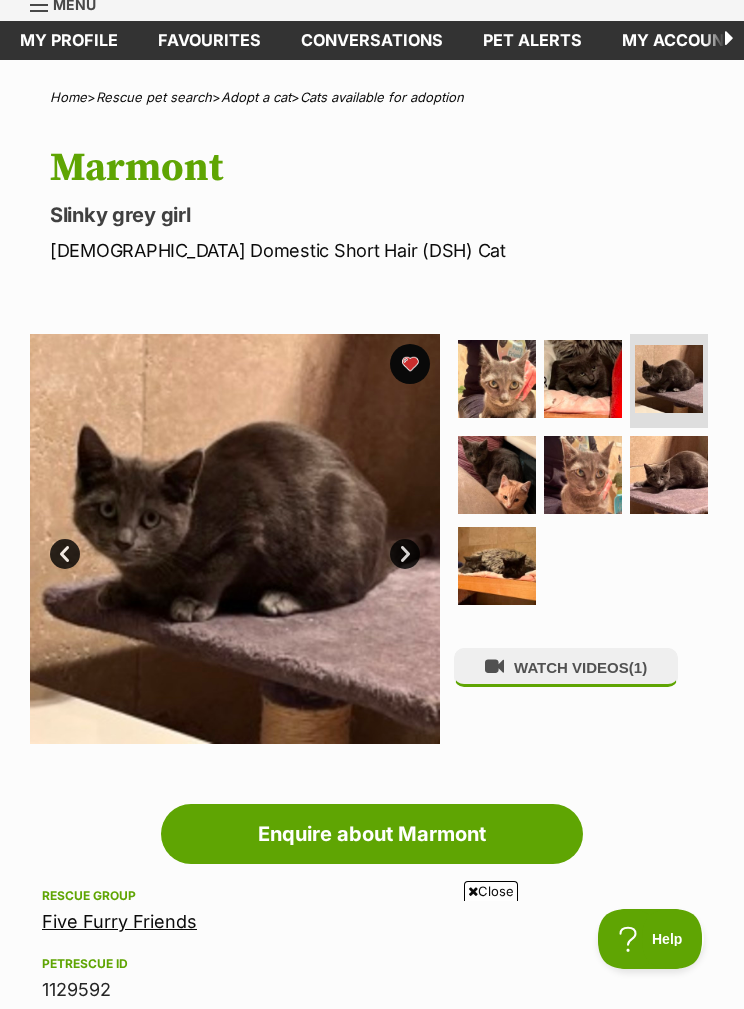 click at bounding box center [497, 566] 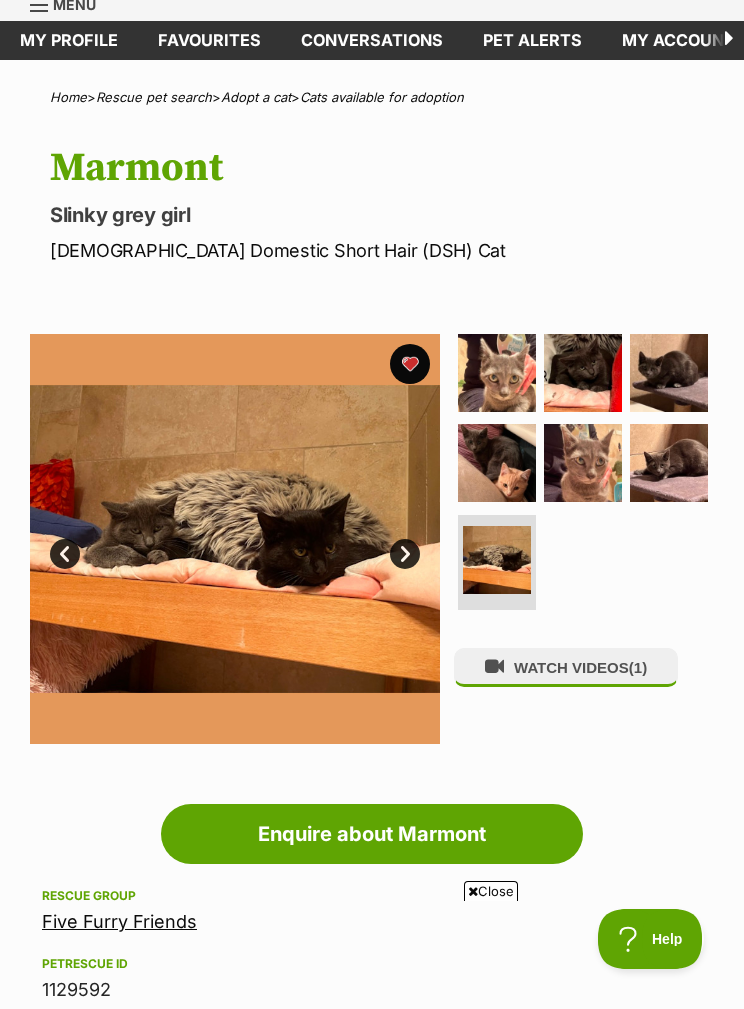 click on "WATCH VIDEOS
(1)" at bounding box center (566, 667) 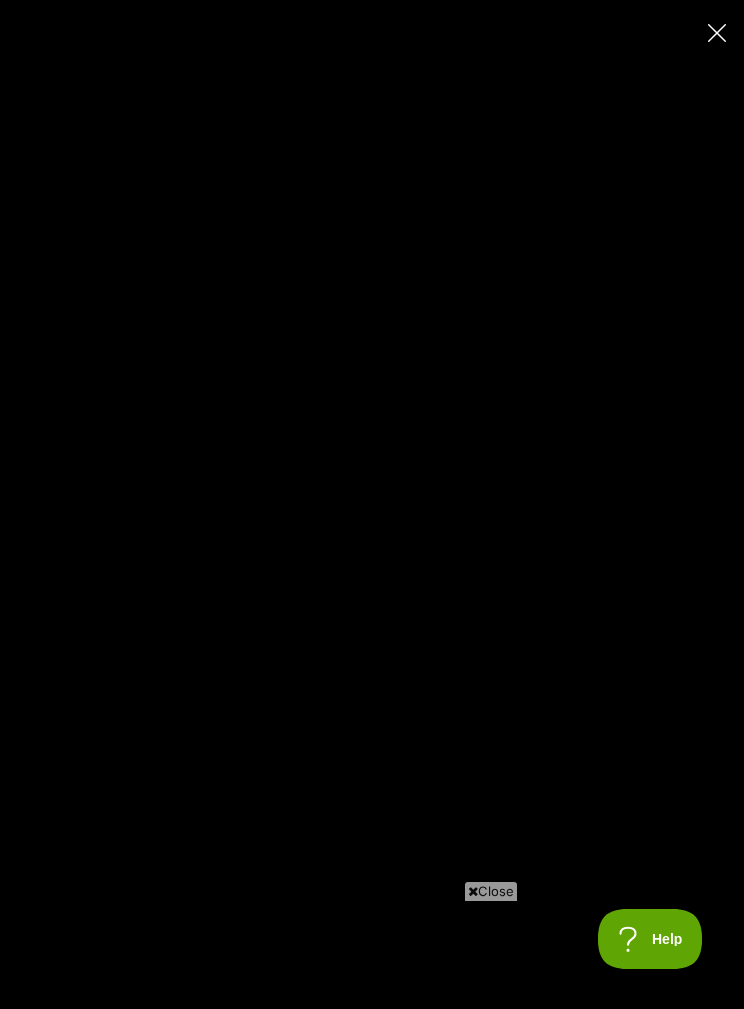 click on "Pause Play % buffered 00:00 -00:24 Unmute Mute Disable captions Enable captions Settings Captions Disabled Quality undefined Speed Normal Captions Go back to previous menu Quality Go back to previous menu Speed Go back to previous menu 0.5× 0.75× Normal 1.25× 1.5× 1.75× 2× 4× PIP AirPlay Exit fullscreen Enter fullscreen Play" at bounding box center (372, 504) 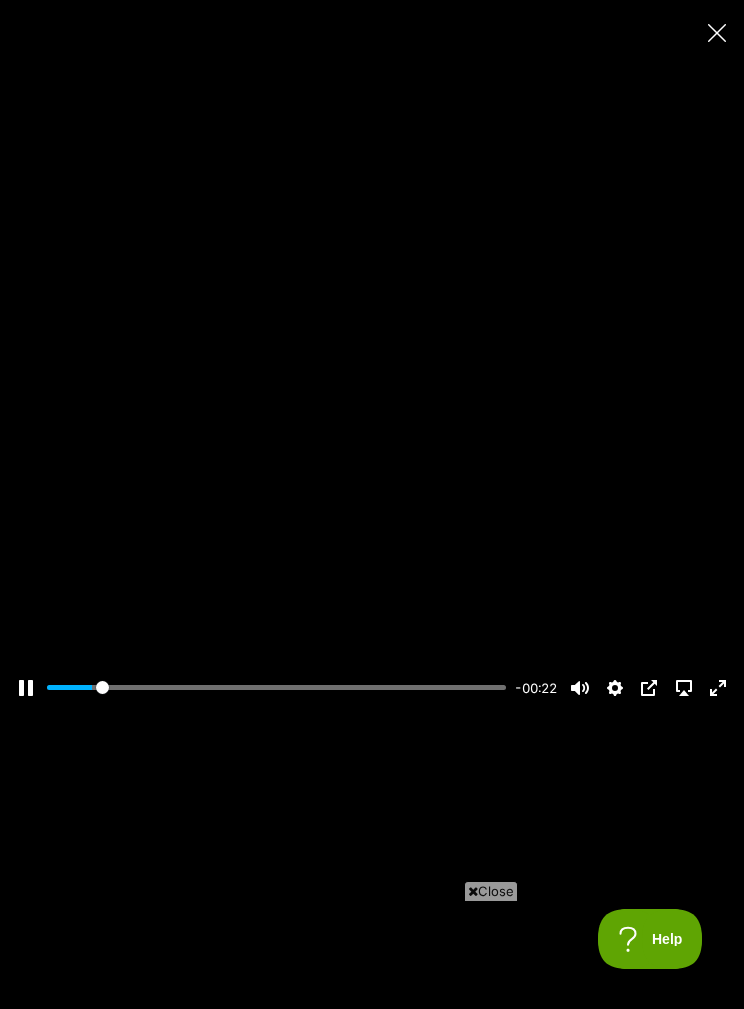 scroll, scrollTop: 0, scrollLeft: 0, axis: both 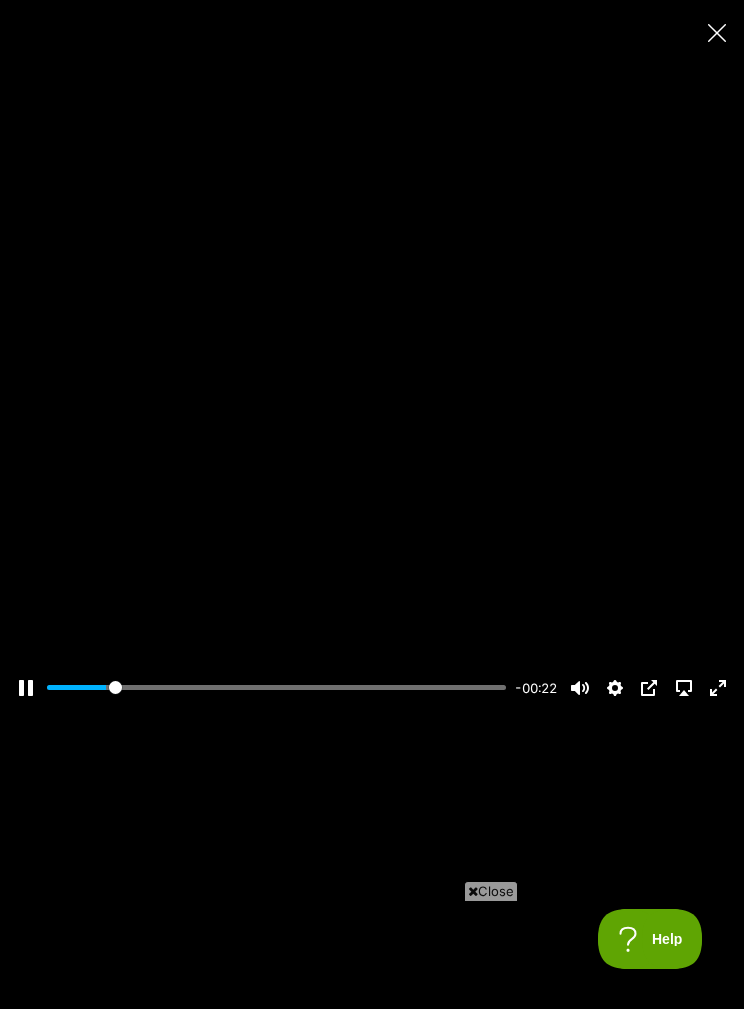 click at bounding box center (372, 504) 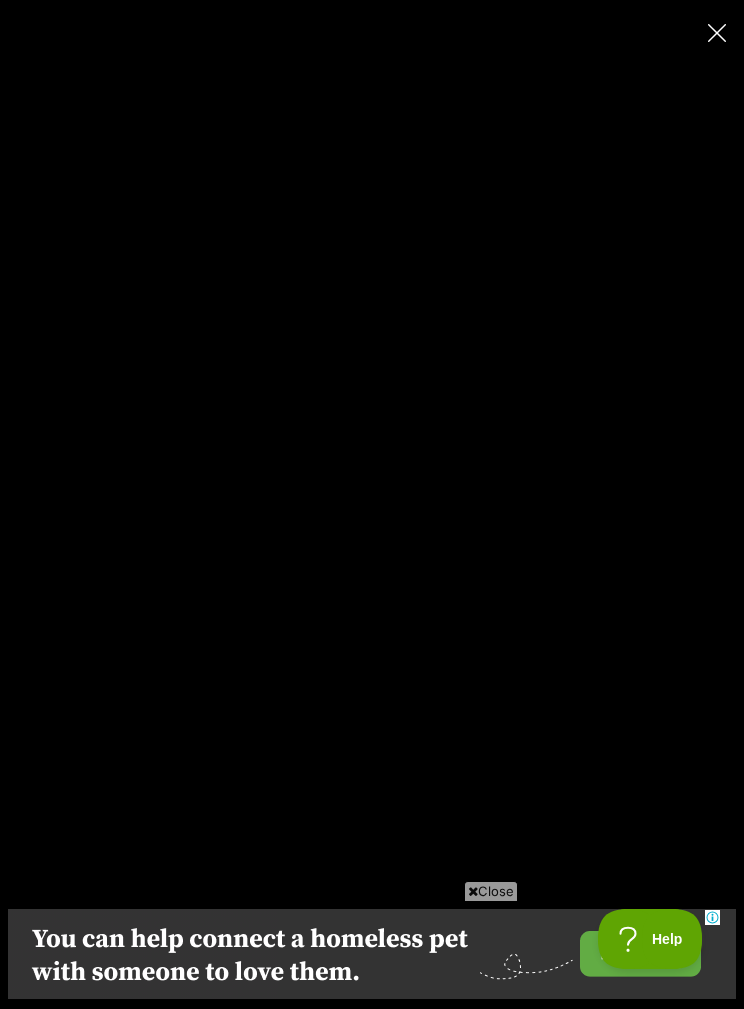 scroll, scrollTop: 0, scrollLeft: 0, axis: both 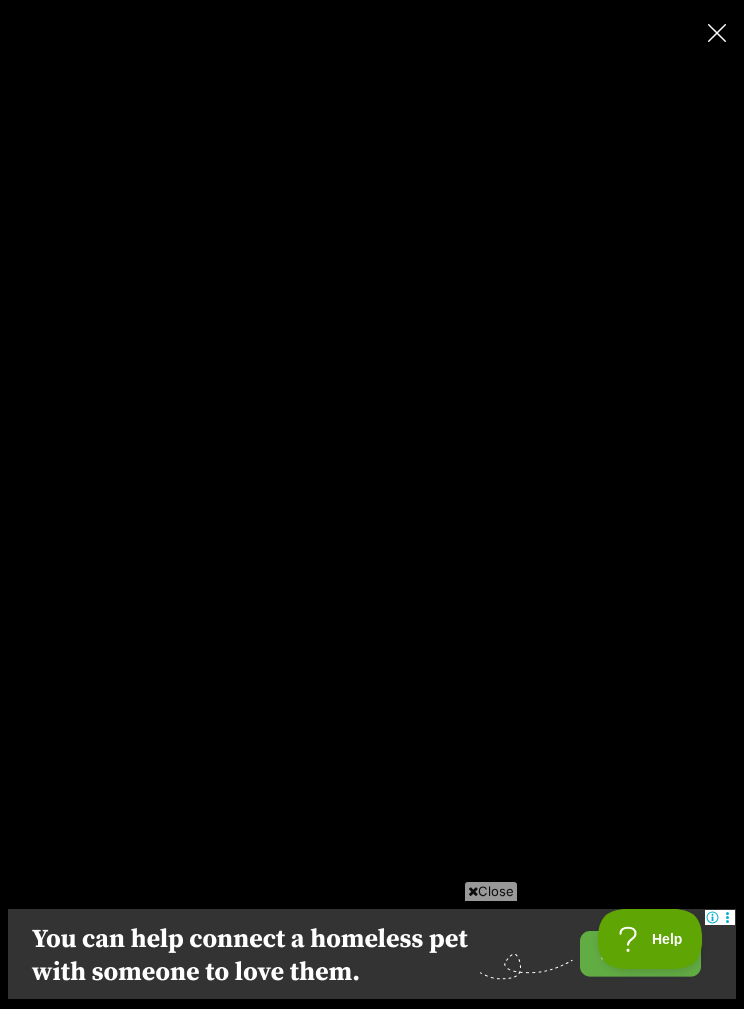 click at bounding box center (716, 32) 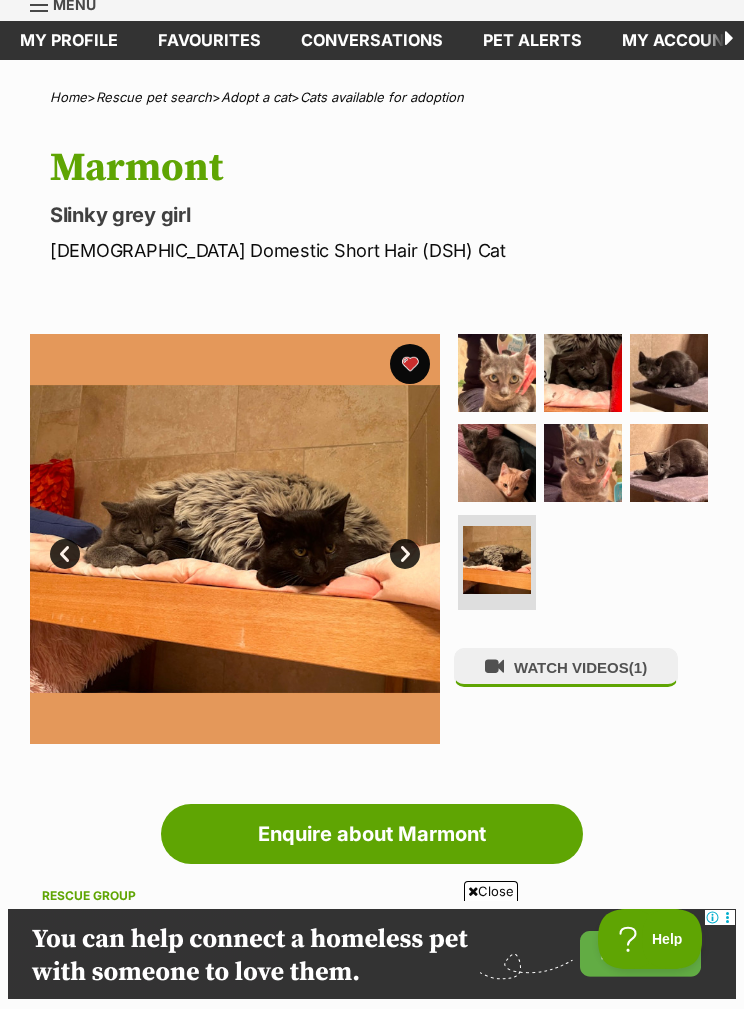 scroll, scrollTop: 0, scrollLeft: 0, axis: both 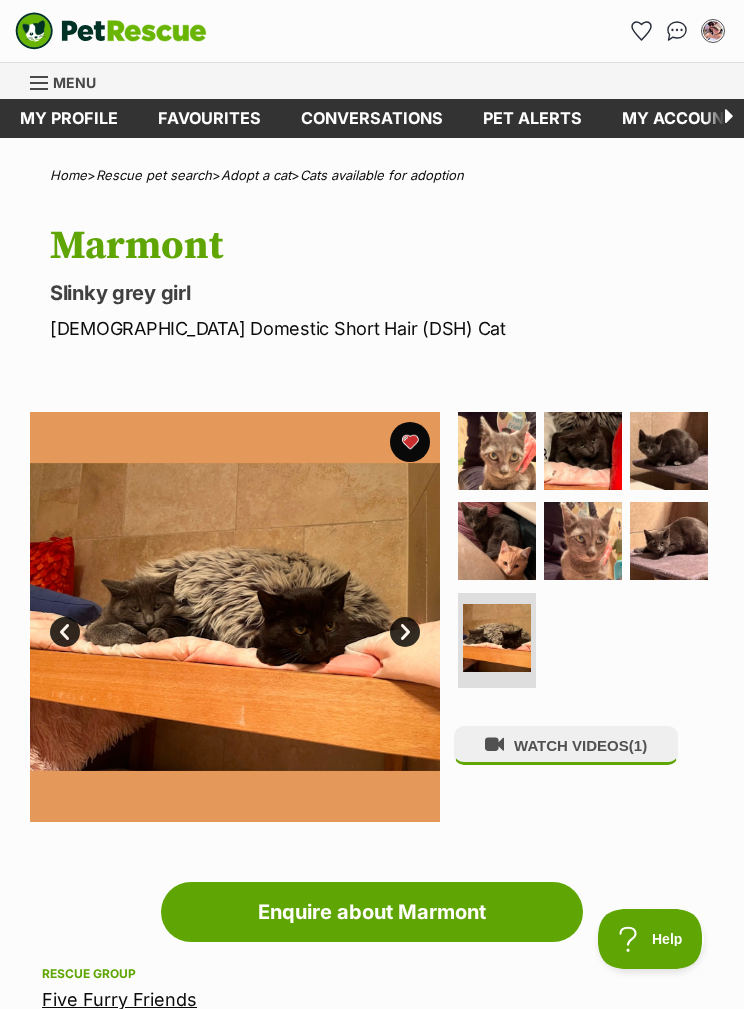 click on "Favourites" at bounding box center [209, 118] 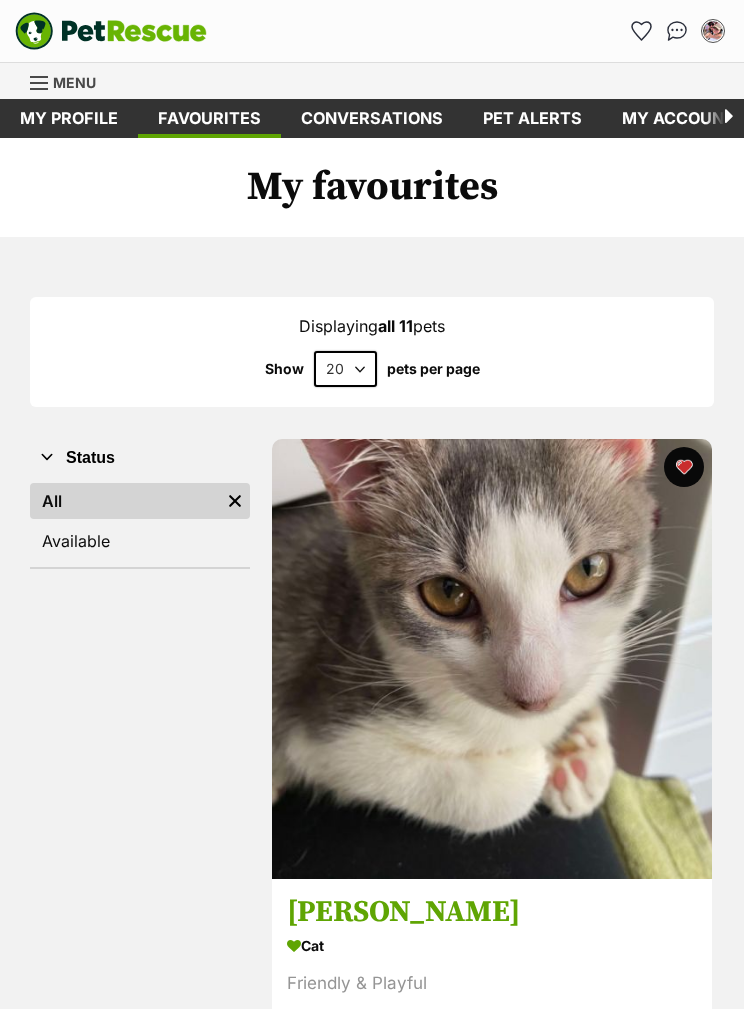 scroll, scrollTop: 0, scrollLeft: 0, axis: both 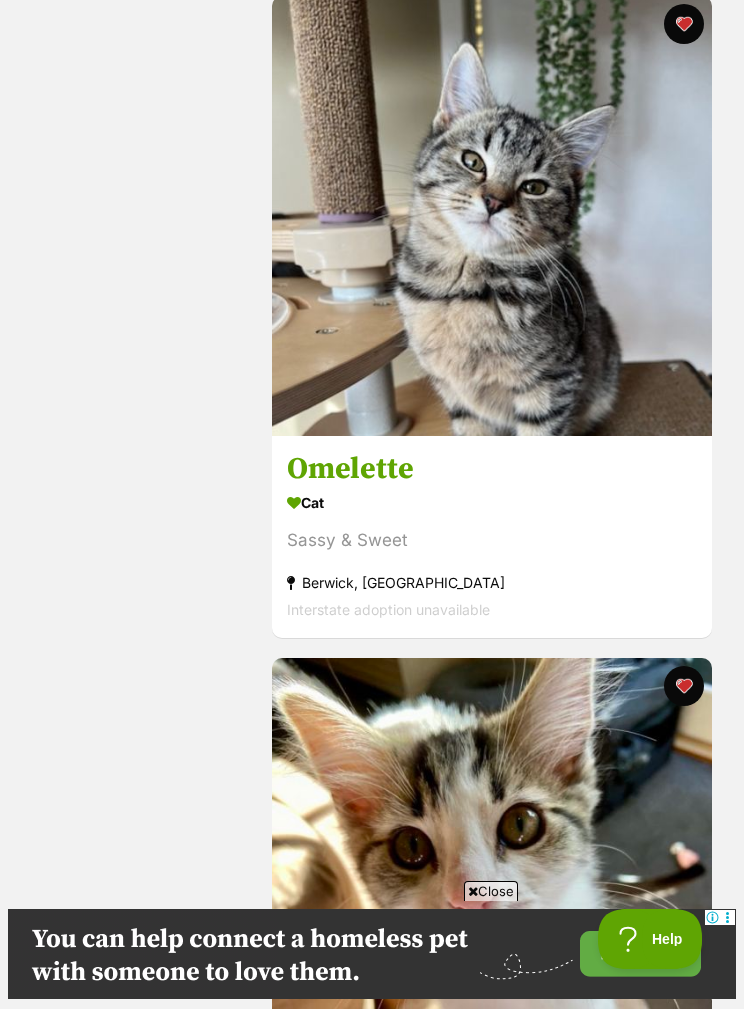 click on "Omelette" at bounding box center (492, 470) 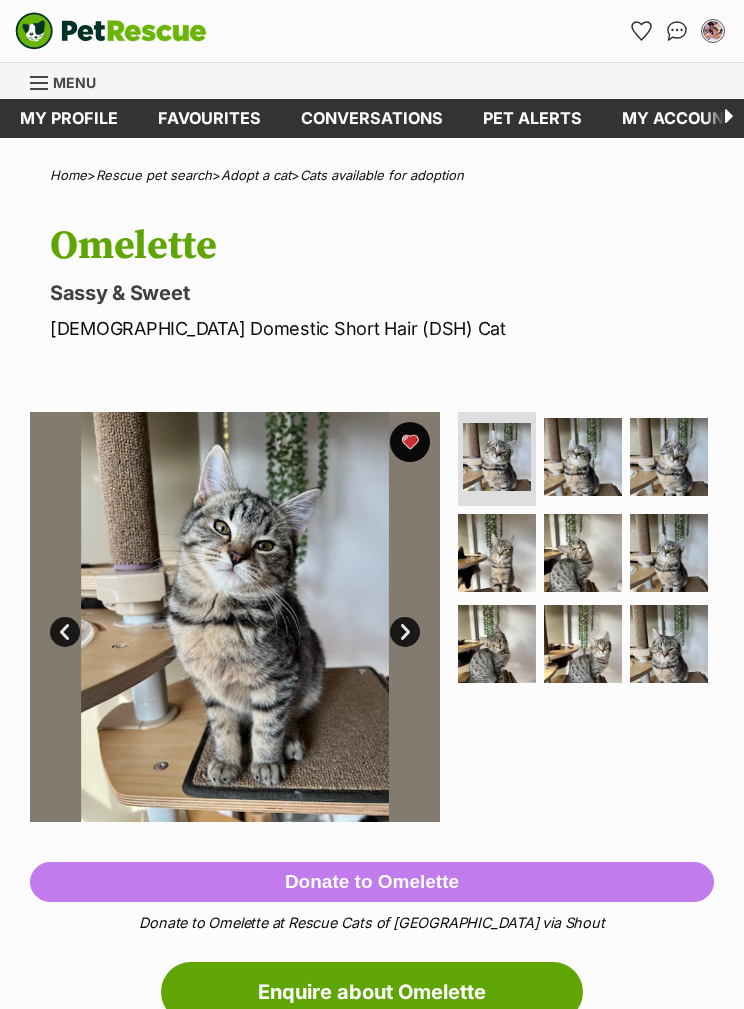 scroll, scrollTop: 0, scrollLeft: 0, axis: both 